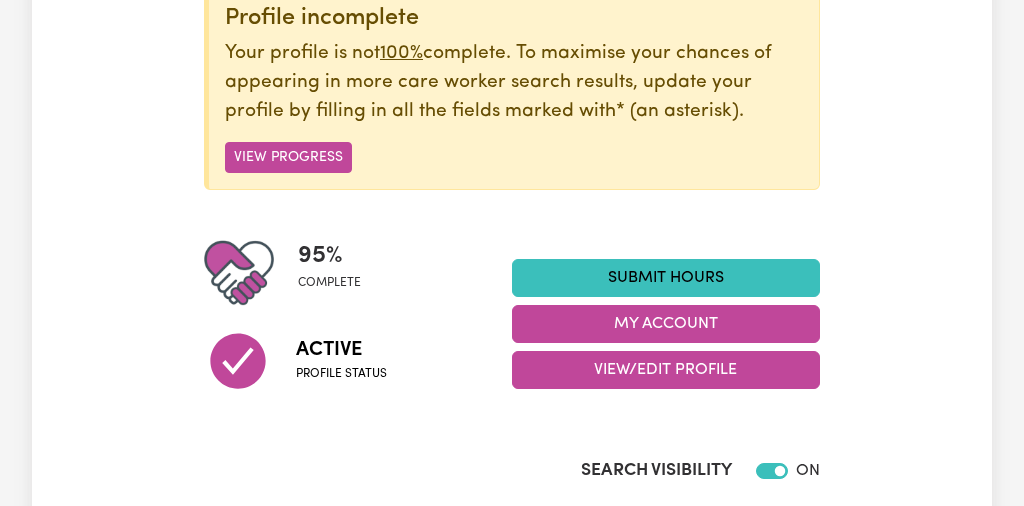 scroll, scrollTop: 288, scrollLeft: 0, axis: vertical 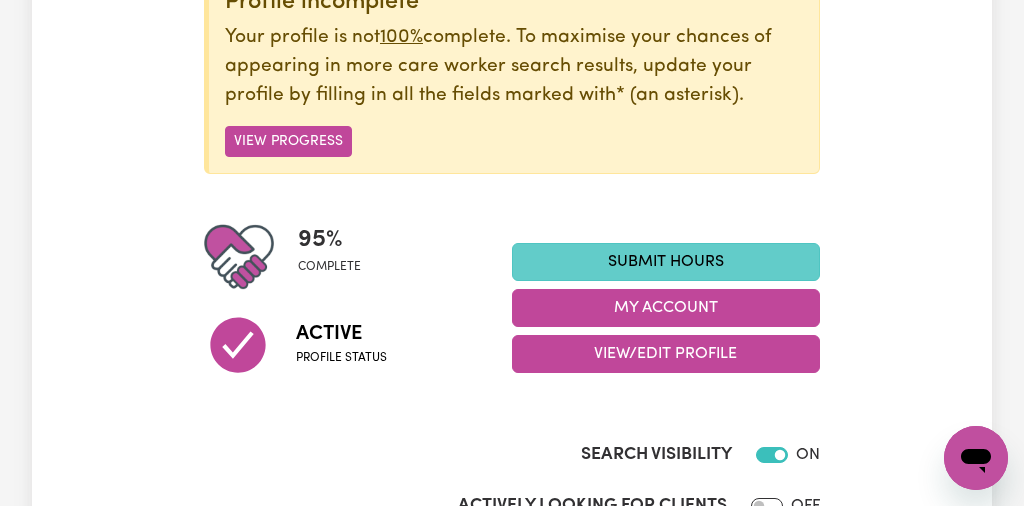 click on "Submit Hours" at bounding box center (666, 262) 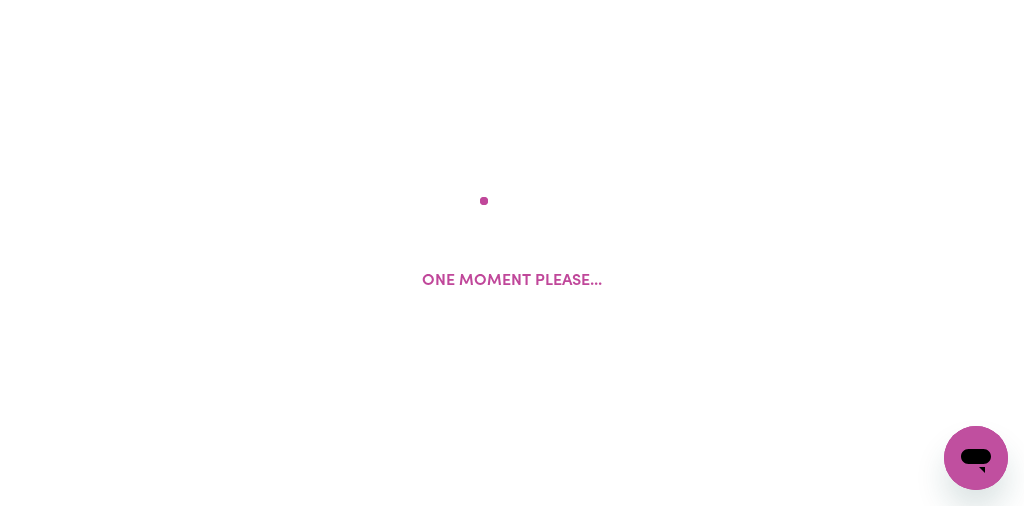 scroll, scrollTop: 0, scrollLeft: 0, axis: both 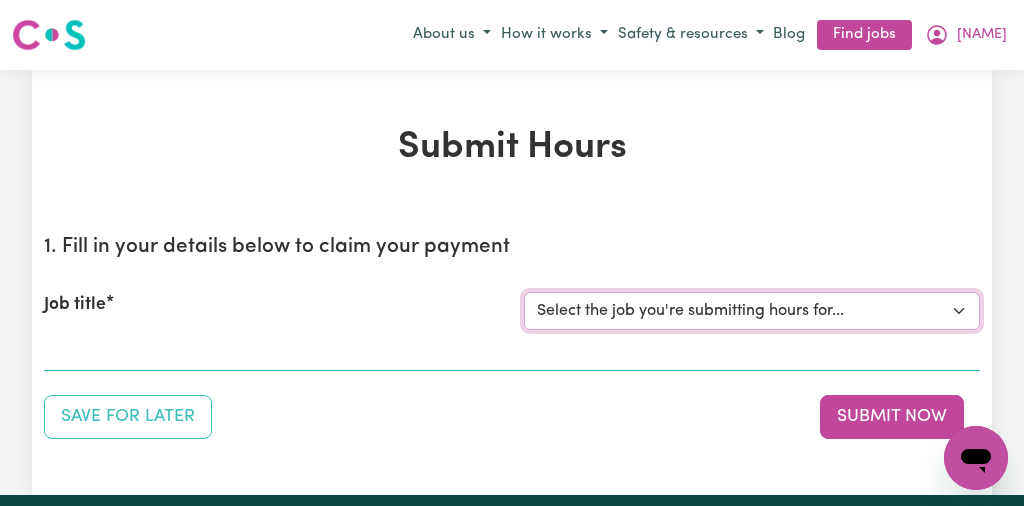 click on "Select the job you're submitting hours for... [[NAME] [LAST]] Female Support Worker Needed Every Friday - [CITY], [STATE] [[NAME] [LAST]] Support worker required in [CITY], [STATE] for Personal Care" at bounding box center [752, 311] 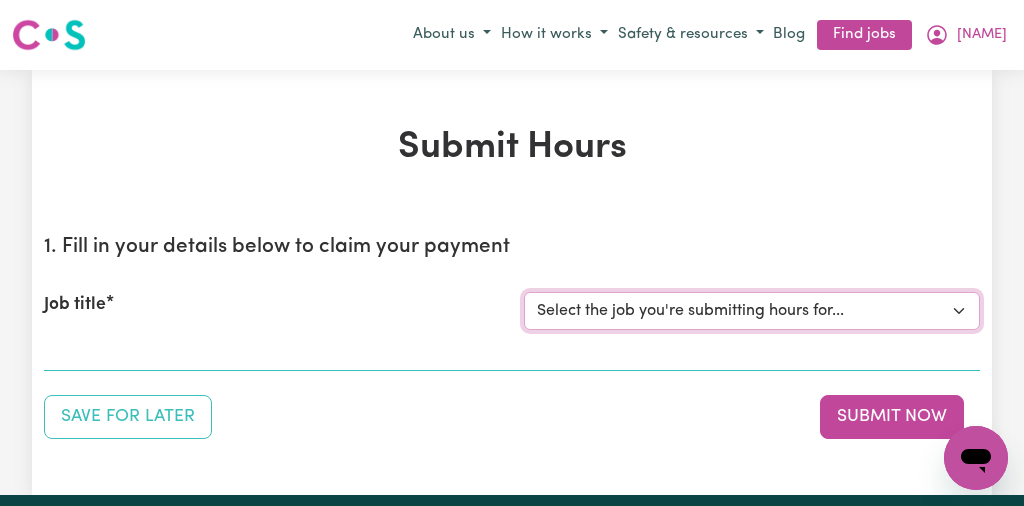 select on "13254" 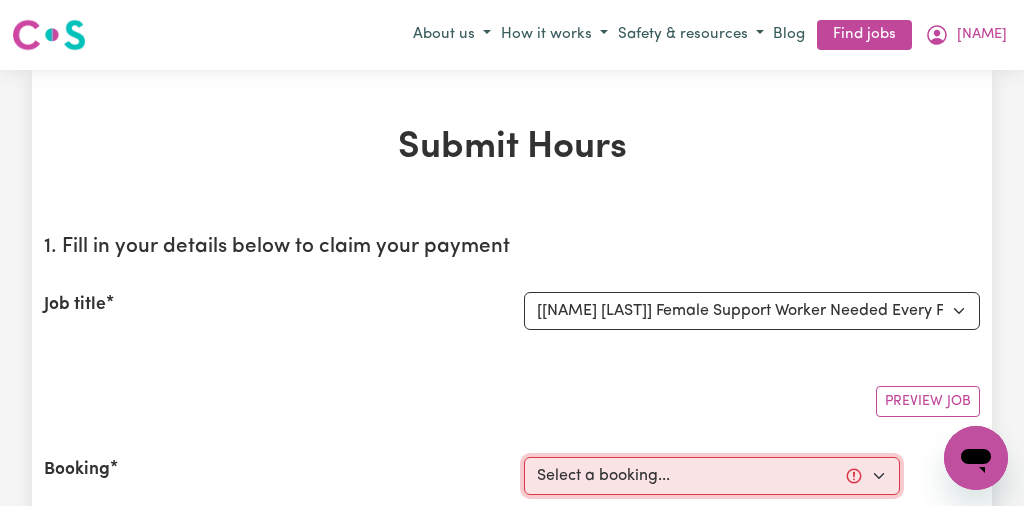 click on "Select a booking... [DATE] - [TIME] to [TIME] (RECURRING) [DATE] - [TIME] to [TIME] (RECURRING) [DATE] - [TIME] to [TIME] (RECURRING) [DATE] - [TIME] to [TIME] (RECURRING) [DATE] - [TIME] to [TIME] (RECURRING)" at bounding box center [712, 476] 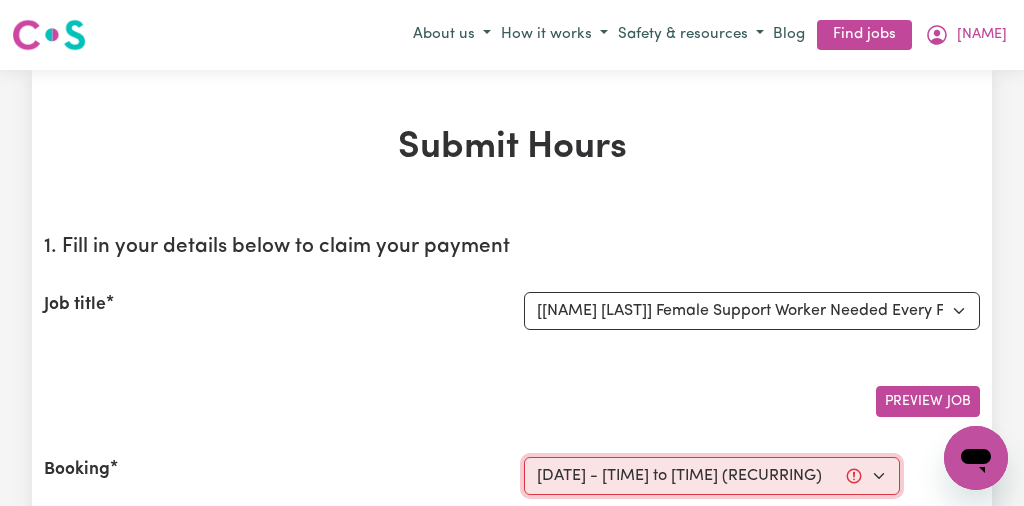 type on "2025-08-08" 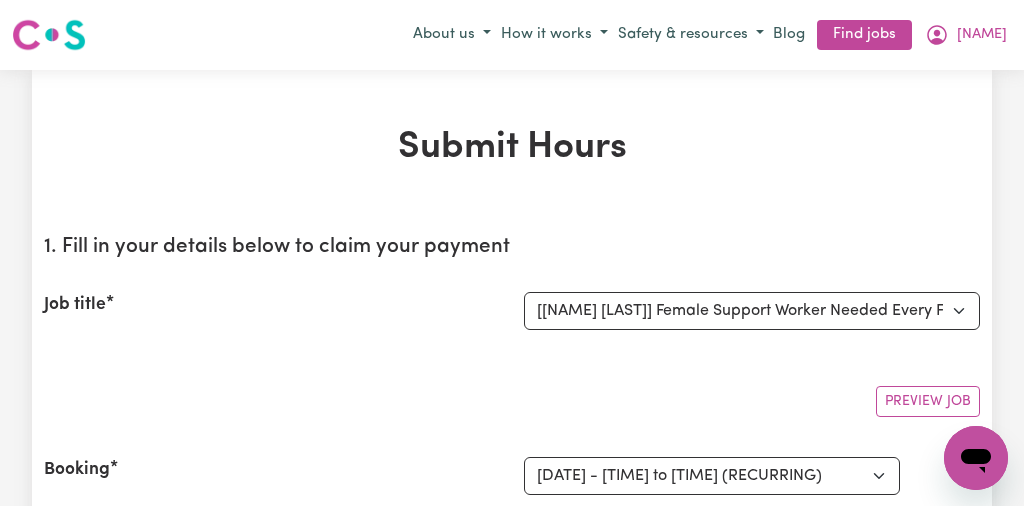 click on "Submit Hours 1. Fill in your details below to claim your payment Job title Select the job you're submitting hours for... [[NAME] [LAST]] Female Support Worker Needed Every Friday - [CITY], [STATE] [[NAME] [LAST]] Support worker required in [CITY], [STATE] for Personal Care Preview Job Booking Select a booking... [DATE] - [TIME] to [TIME] (RECURRING) [DATE] - [TIME] to [TIME] (RECURRING) [DATE] - [TIME] to [TIME] (RECURRING) [DATE] - [TIME] to [TIME] (RECURRING) [DATE] - [TIME] to [TIME] (RECURRING) Don't have the correct booking?  Make a booking here. Your ABN [ABN] To include or update your ABN,  update your profile . 2. Enter the details of your shift(s) Date of care work [DATE] [DATE] Start time [TIME] [TIME]   AM PM End time [TIME] [TIME]   AM PM Hourly rate Select rate... $[PRICE] (Weekday) $[PRICE] (Public Holiday) Total hours:  3h  Remove Add shift Date [DATE] [DATE] « ‹ August 2025 › » Mon 1" at bounding box center [512, 1547] 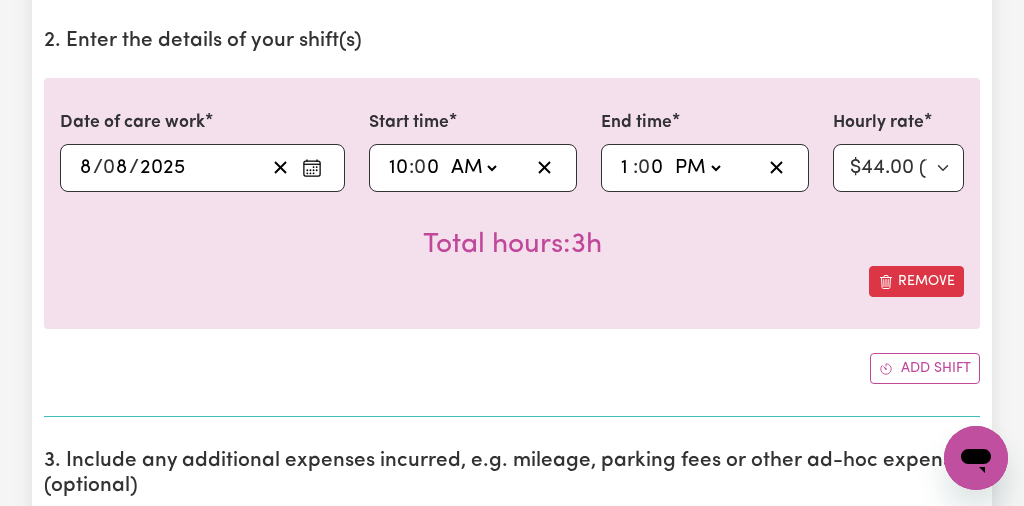scroll, scrollTop: 736, scrollLeft: 0, axis: vertical 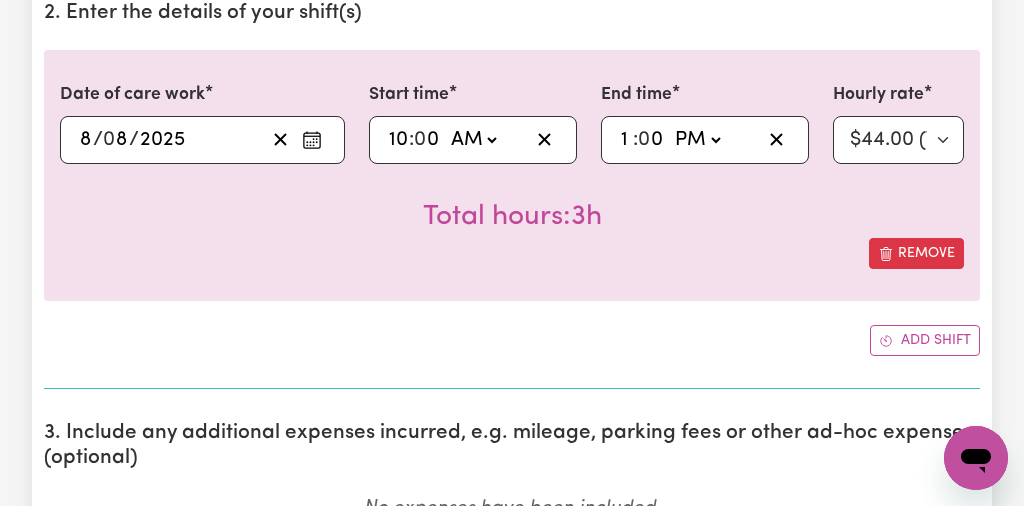 click on ":" 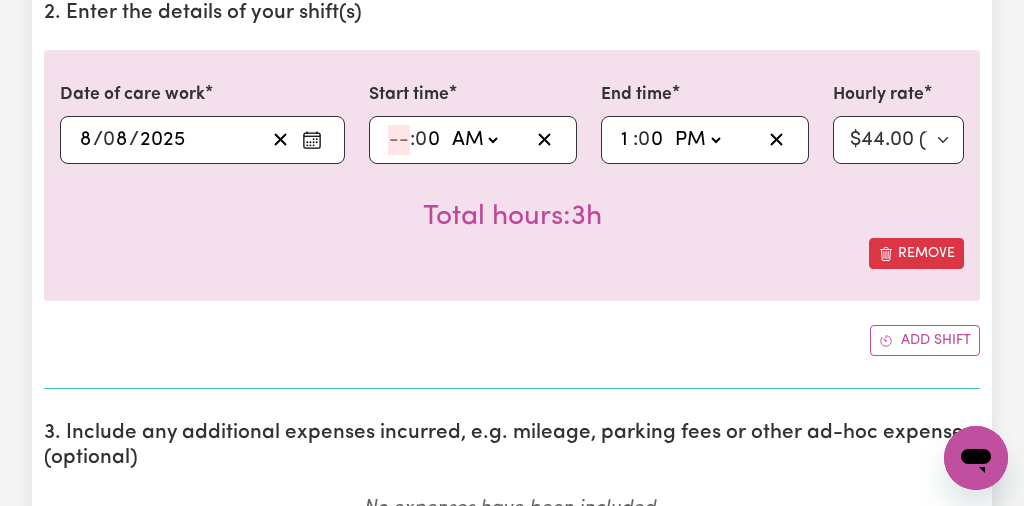 type on "01:00" 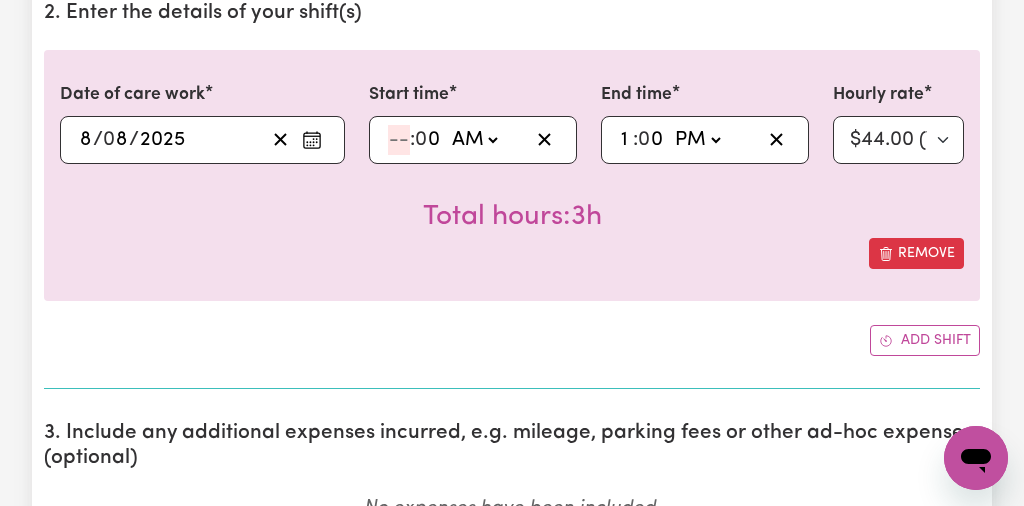 type on "1" 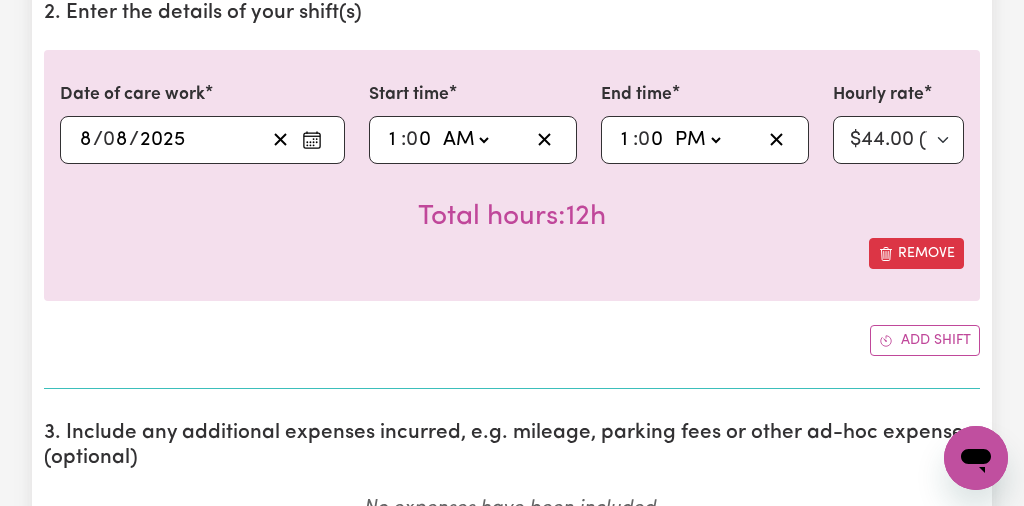 type on "11:00" 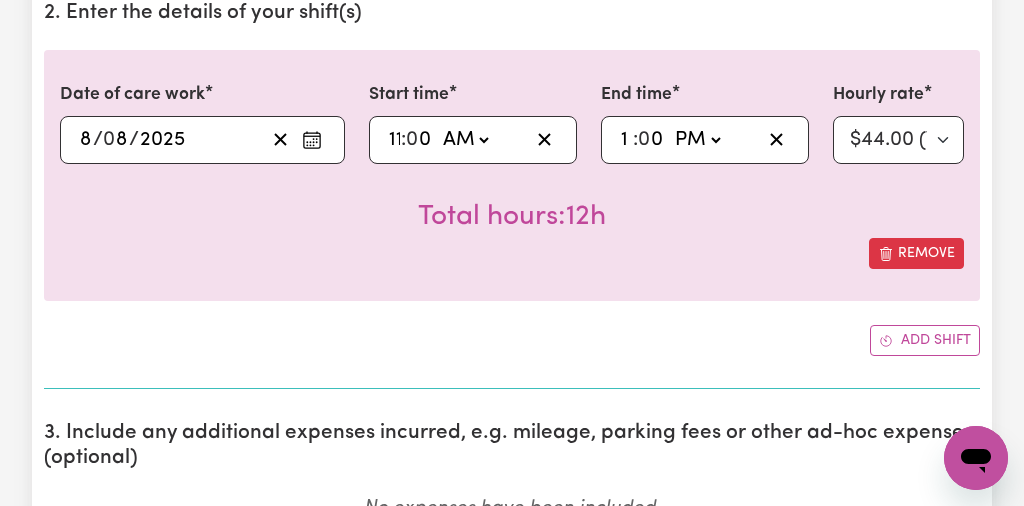type on "11" 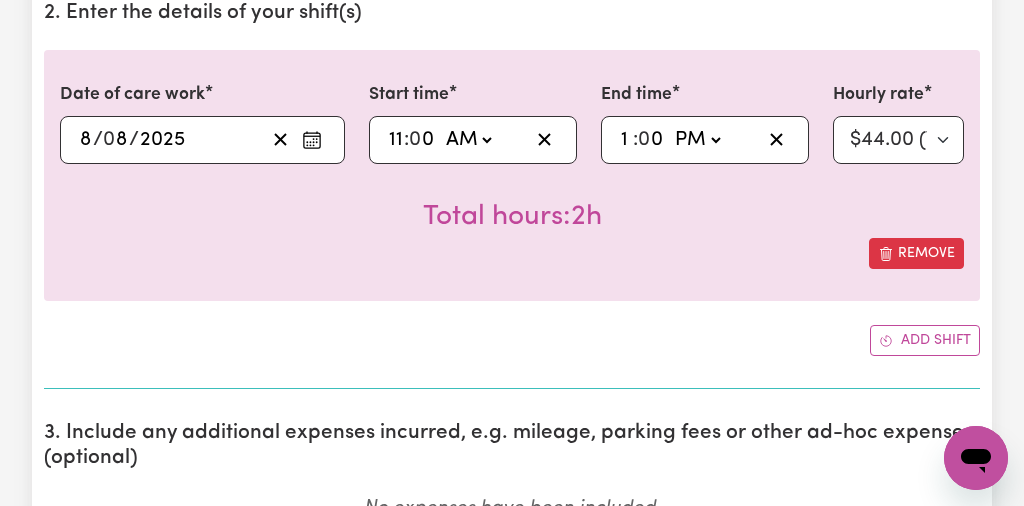 click on "1" 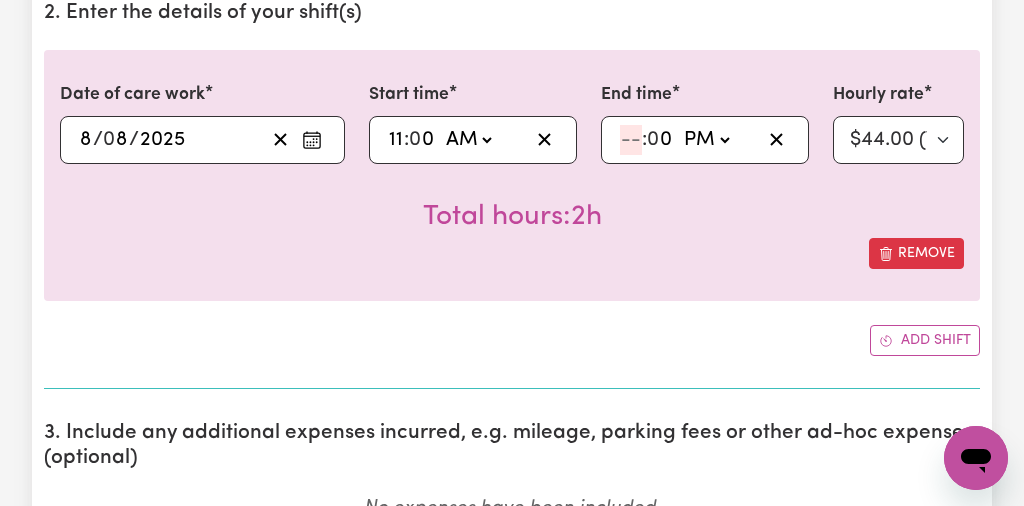 type on "14:00" 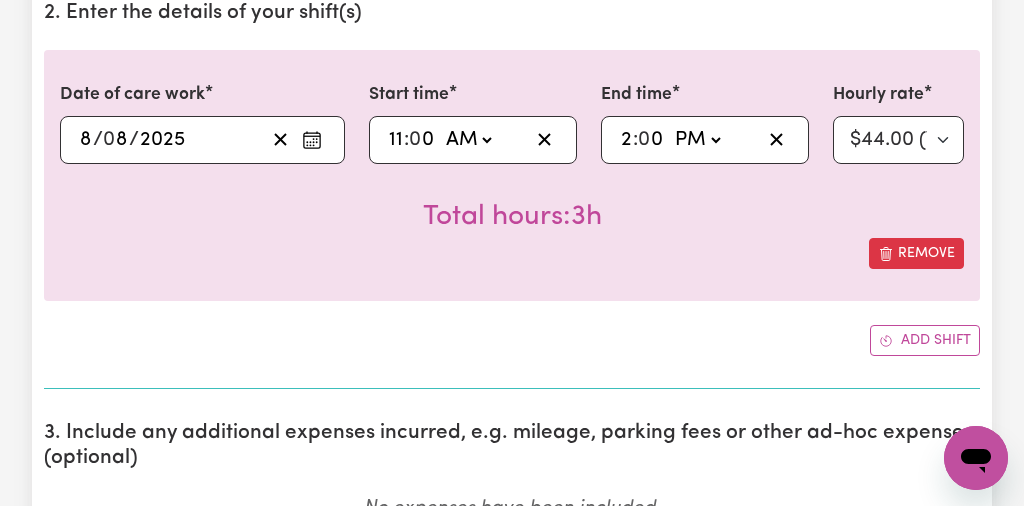 type on "2" 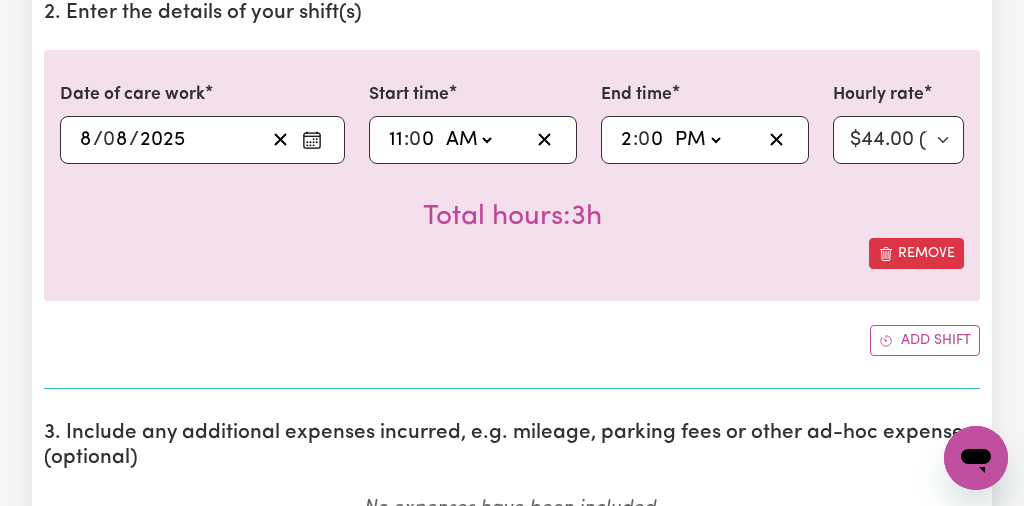 click on "Date of care work [DATE] [DATE] Start time [TIME] [TIME]   AM PM End time [TIME] [TIME]   AM PM Hourly rate Select rate... $[PRICE] (Weekday) $[PRICE] (Public Holiday) Total hours:  3h  Remove" at bounding box center (512, 175) 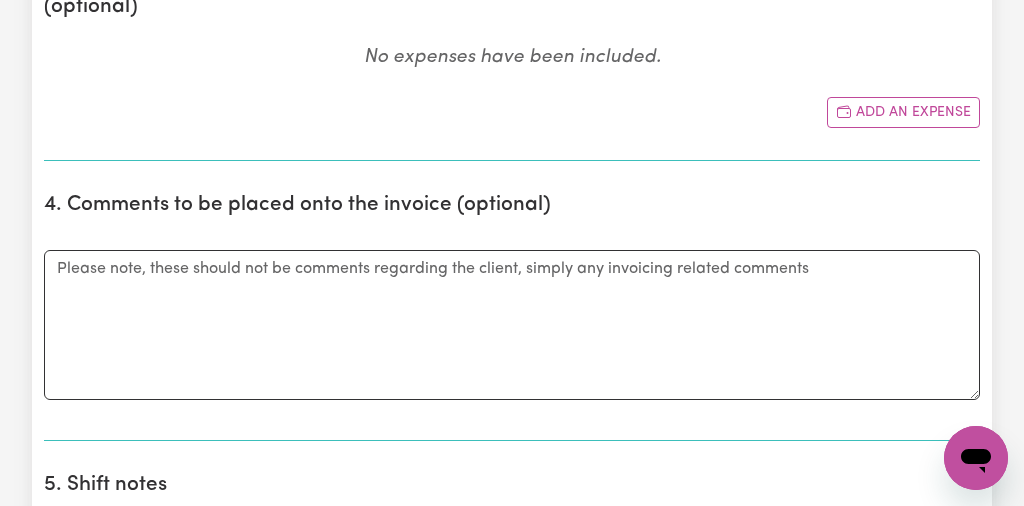 scroll, scrollTop: 1216, scrollLeft: 0, axis: vertical 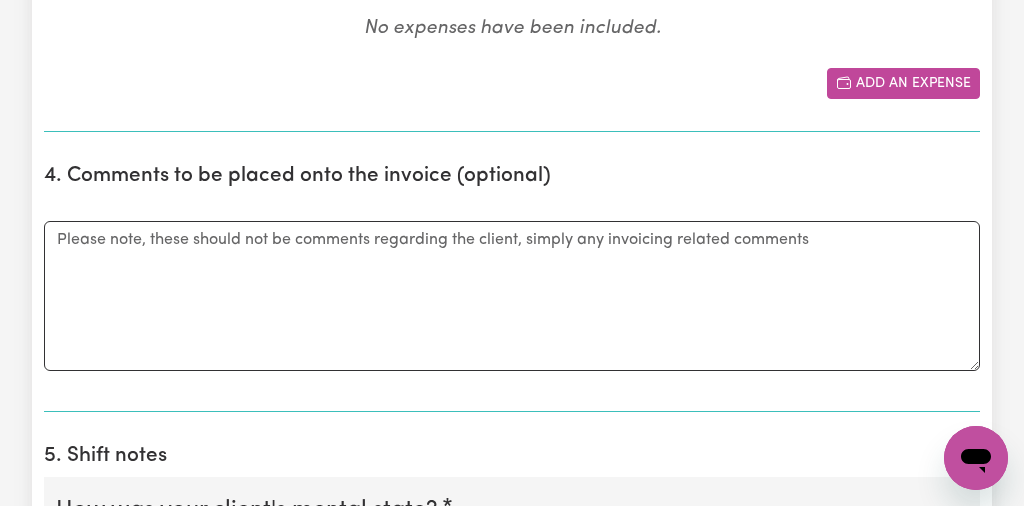 click on "Add an expense" at bounding box center (903, 83) 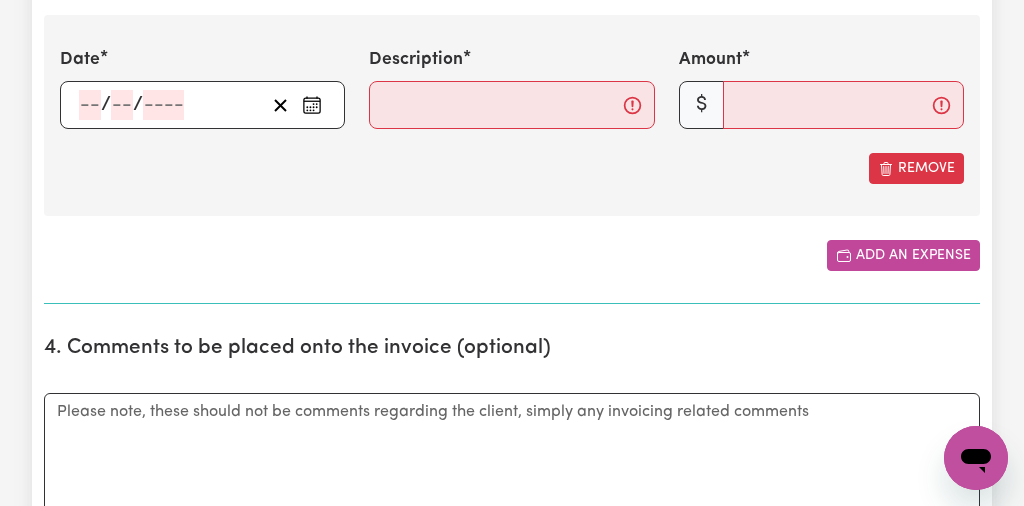 scroll, scrollTop: 1388, scrollLeft: 0, axis: vertical 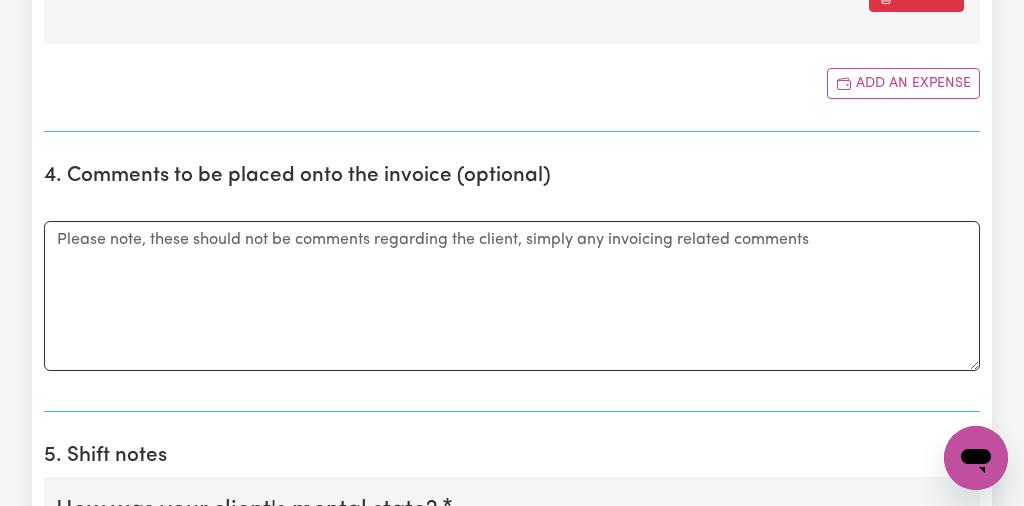 type 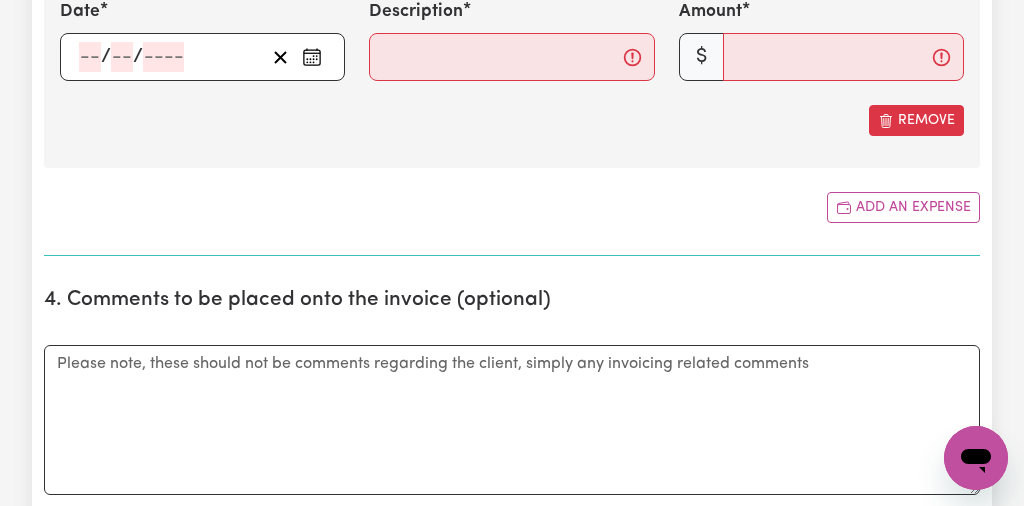 scroll, scrollTop: 1260, scrollLeft: 0, axis: vertical 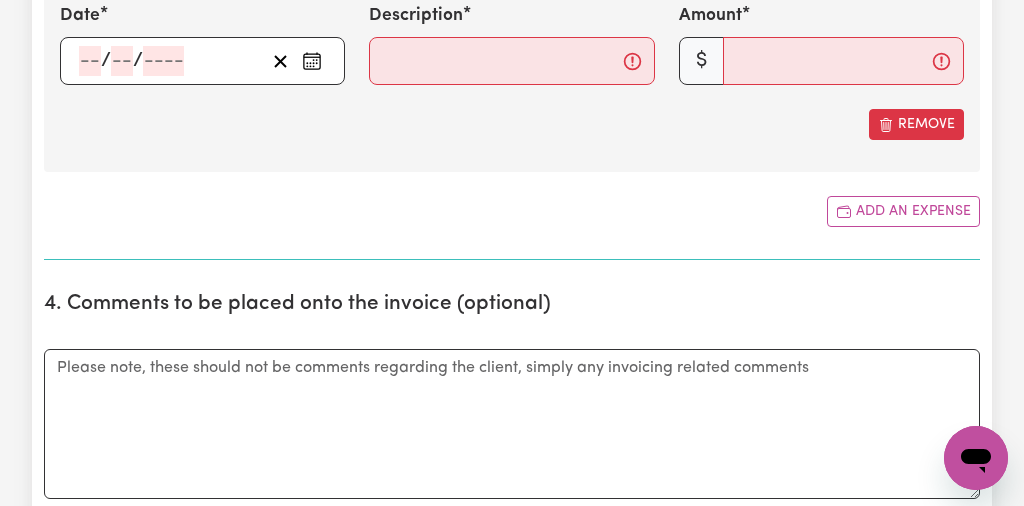 click 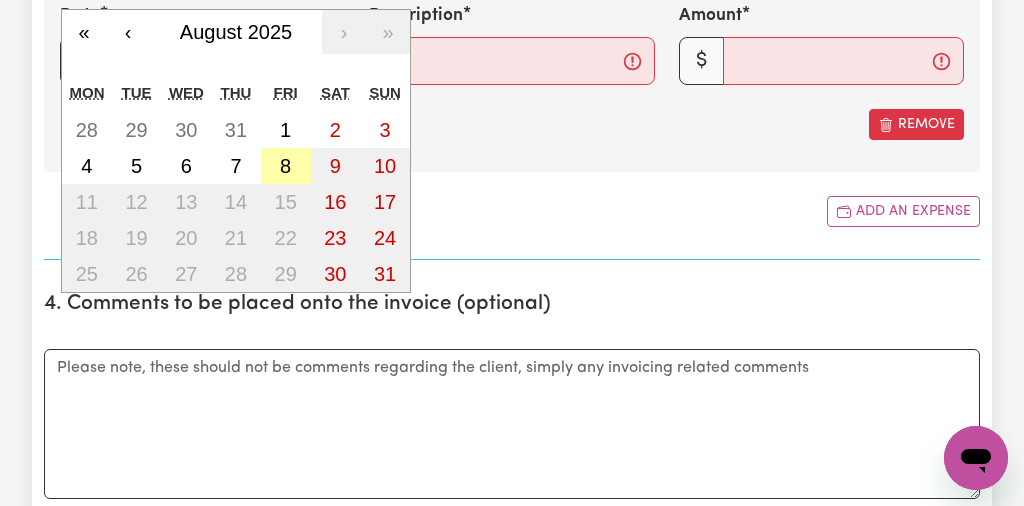 click on "8" at bounding box center (285, 166) 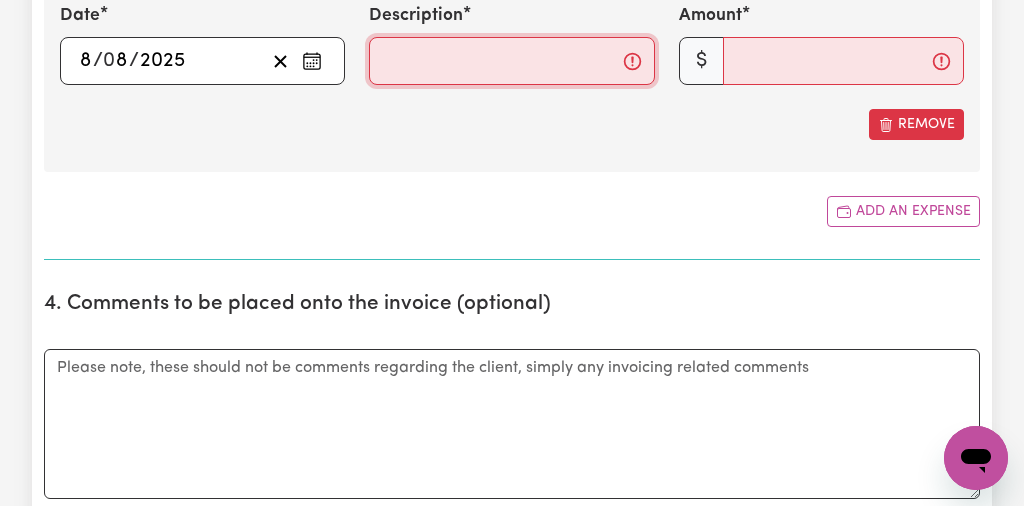 click on "Description" at bounding box center (511, 61) 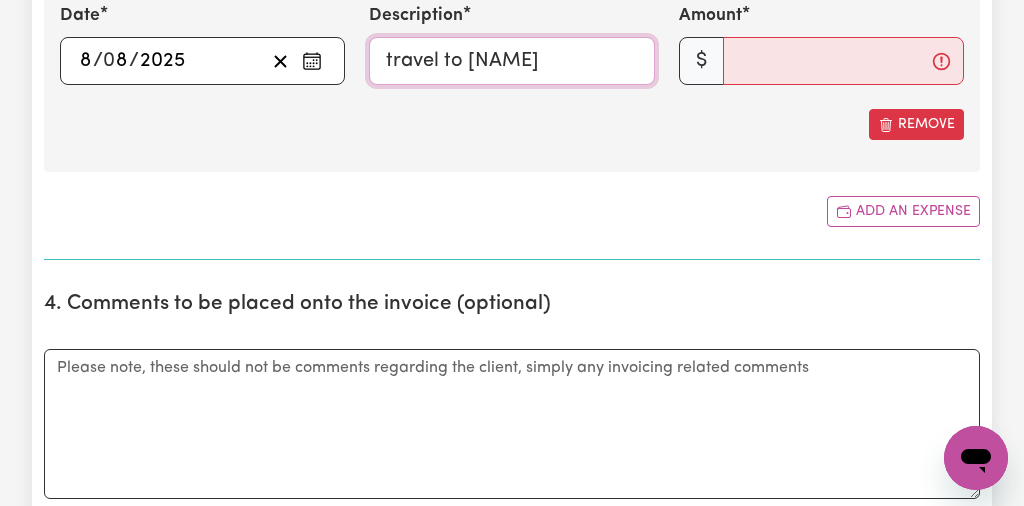 type on "travel to [NAME]" 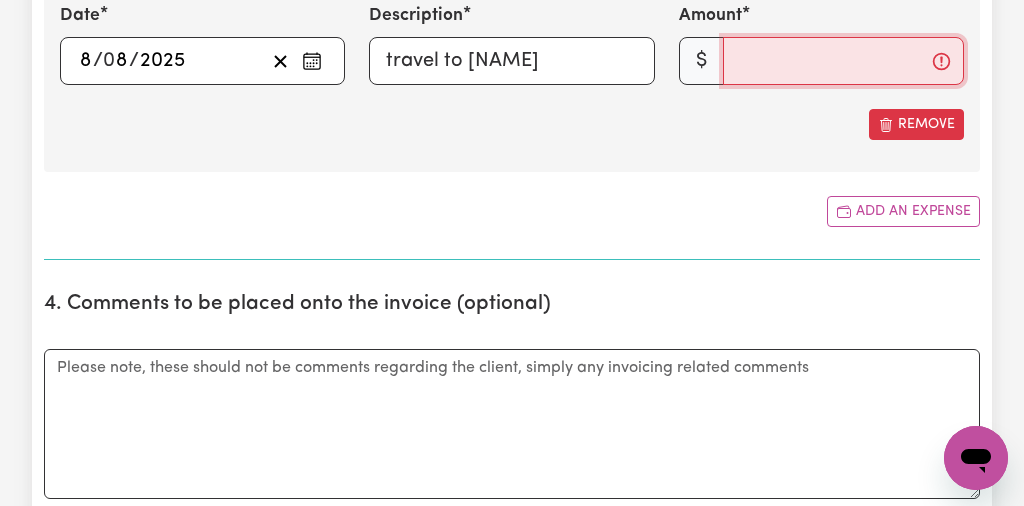 click on "Amount" at bounding box center [843, 61] 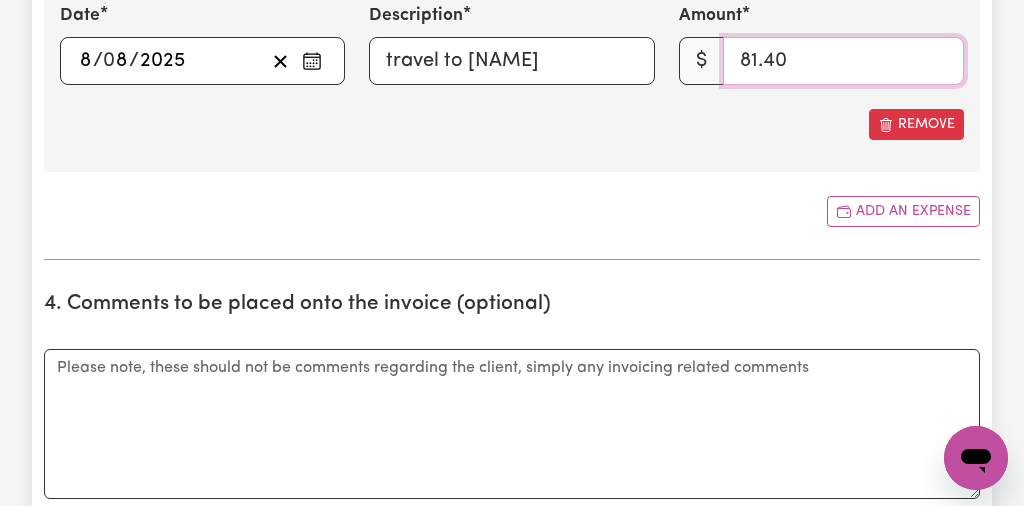 type on "81.40" 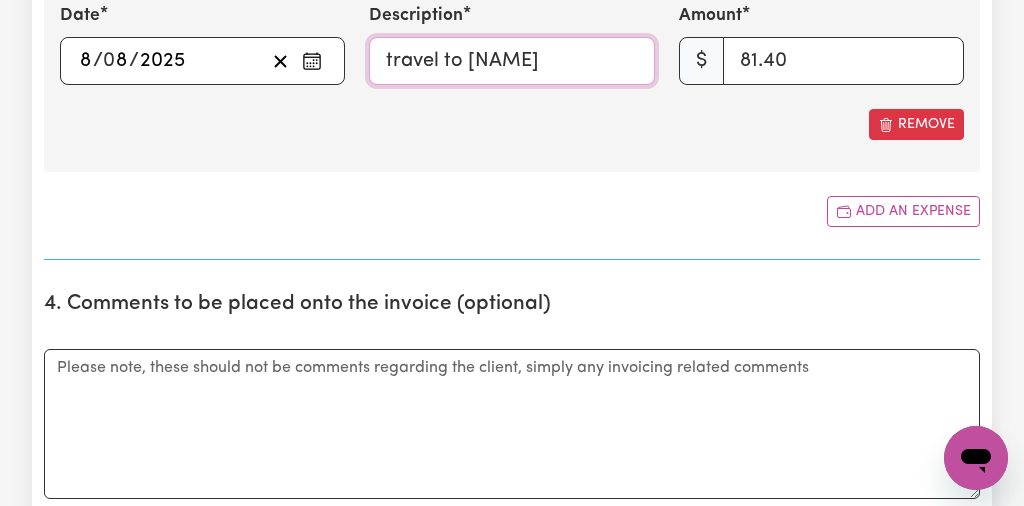 click on "travel to [NAME]" at bounding box center (511, 61) 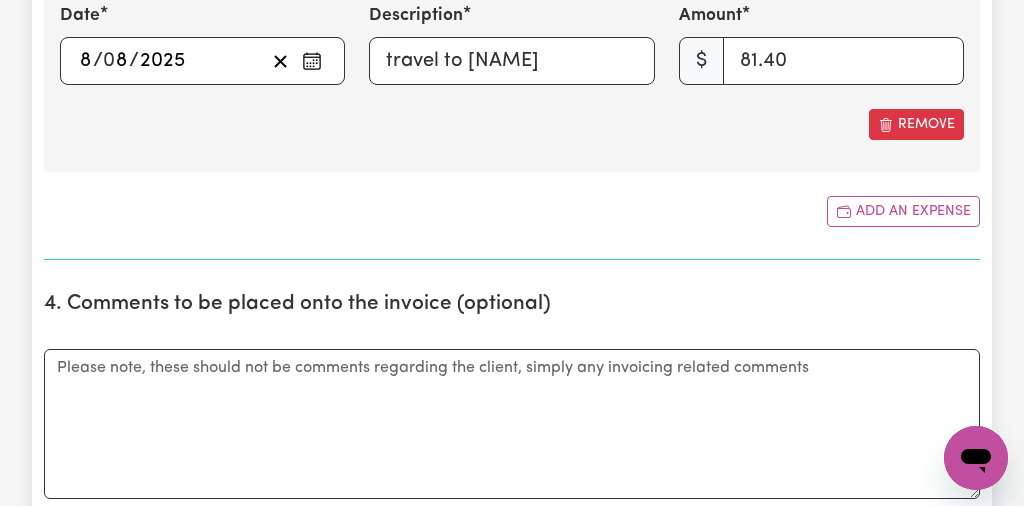 click on "Submit Hours 1. Fill in your details below to claim your payment Job title Select the job you're submitting hours for... [[NAME] [LAST]] Female Support Worker Needed Every Friday - [CITY], [STATE] [[NAME] [LAST]] Support worker required in [CITY], [STATE] for Personal Care Preview Job Booking Select a booking... [DATE] - [TIME] to [TIME] (RECURRING) [DATE] - [TIME] to [TIME] (RECURRING) [DATE] - [TIME] to [TIME] (RECURRING) [DATE] - [TIME] to [TIME] (RECURRING) [DATE] - [TIME] to [TIME] (RECURRING) Don't have the correct booking?  Make a booking here. Your ABN [ABN] To include or update your ABN,  update your profile . 2. Enter the details of your shift(s) Date of care work [DATE] [DATE] Start time [TIME] [TIME]   AM PM End time [TIME] [TIME]   AM PM Hourly rate Select rate... $[PRICE] (Weekday) $[PRICE] (Public Holiday) Total hours:  3h  Remove Add shift Date [DATE] [DATE] « ‹ August 2025 › » Mon 1" at bounding box center (512, 373) 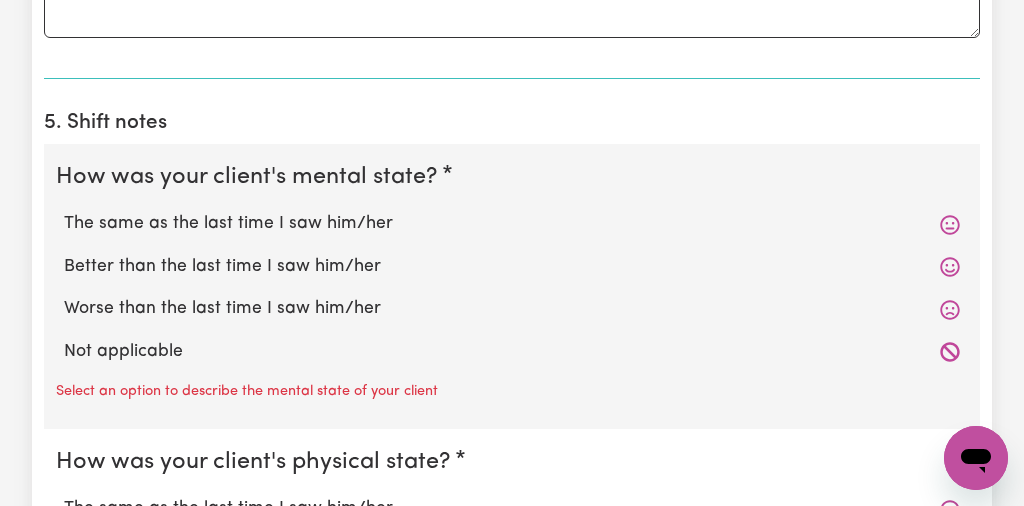 scroll, scrollTop: 1772, scrollLeft: 0, axis: vertical 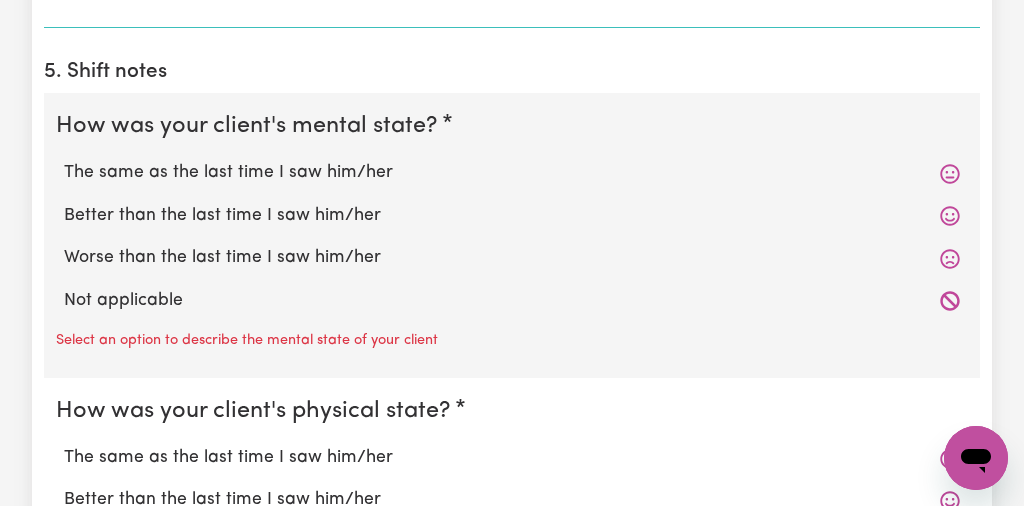 click on "The same as the last time I saw him/her" at bounding box center (512, 173) 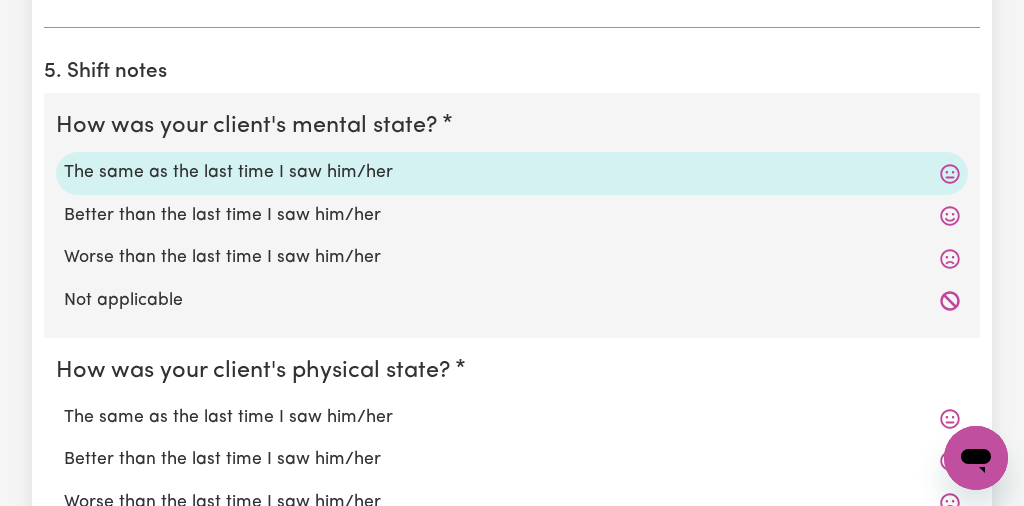 click on "The same as the last time I saw him/her" at bounding box center (512, 418) 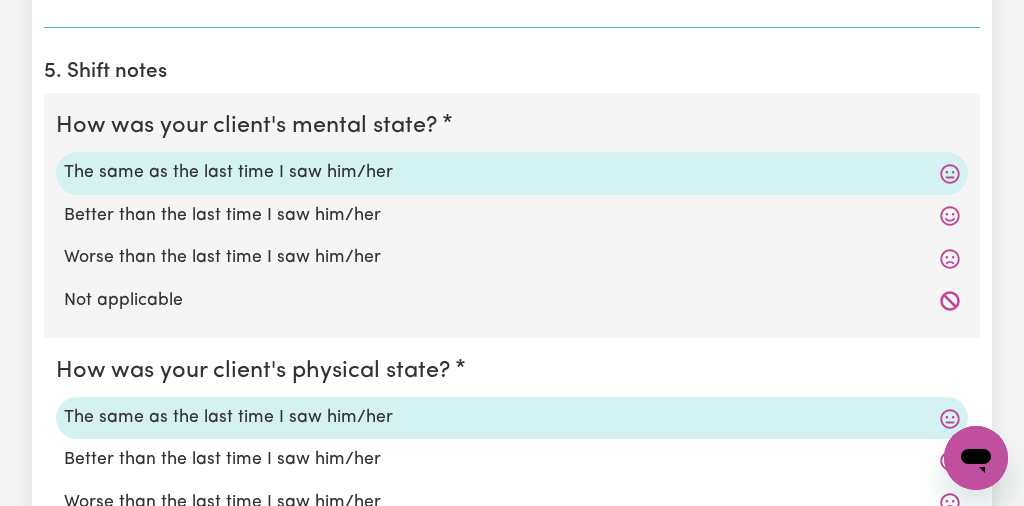click on "Submit Hours 1. Fill in your details below to claim your payment Job title Select the job you're submitting hours for... [[NAME] [LAST]] Female Support Worker Needed Every Friday - [CITY], [STATE] [[NAME] [LAST]] Support worker required in [CITY], [STATE] for Personal Care Preview Job Booking Select a booking... [DATE] - [TIME] to [TIME] (RECURRING) [DATE] - [TIME] to [TIME] (RECURRING) [DATE] - [TIME] to [TIME] (RECURRING) [DATE] - [TIME] to [TIME] (RECURRING) [DATE] - [TIME] to [TIME] (RECURRING) Don't have the correct booking?  Make a booking here. Your ABN [ABN] To include or update your ABN,  update your profile . 2. Enter the details of your shift(s) Date of care work [DATE] [DATE] Start time [TIME] [TIME]   AM PM End time [TIME] [TIME]   AM PM Hourly rate Select rate... $[PRICE] (Weekday) $[PRICE] (Public Holiday) Total hours:  3h  Remove Add shift Date [DATE] [DATE] « ‹ August 2025 › » Mon 1" at bounding box center [512, -179] 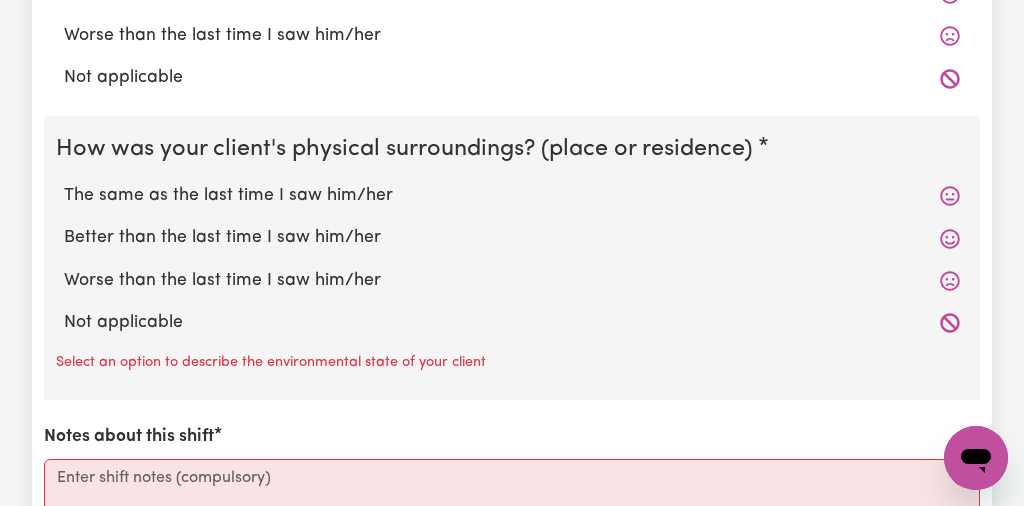 scroll, scrollTop: 2252, scrollLeft: 0, axis: vertical 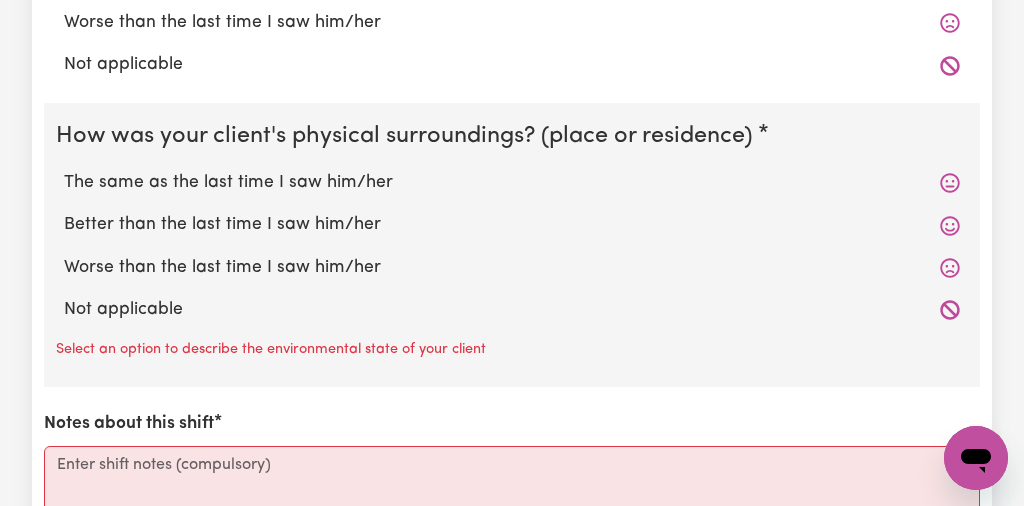 click on "The same as the last time I saw him/her" at bounding box center (512, 183) 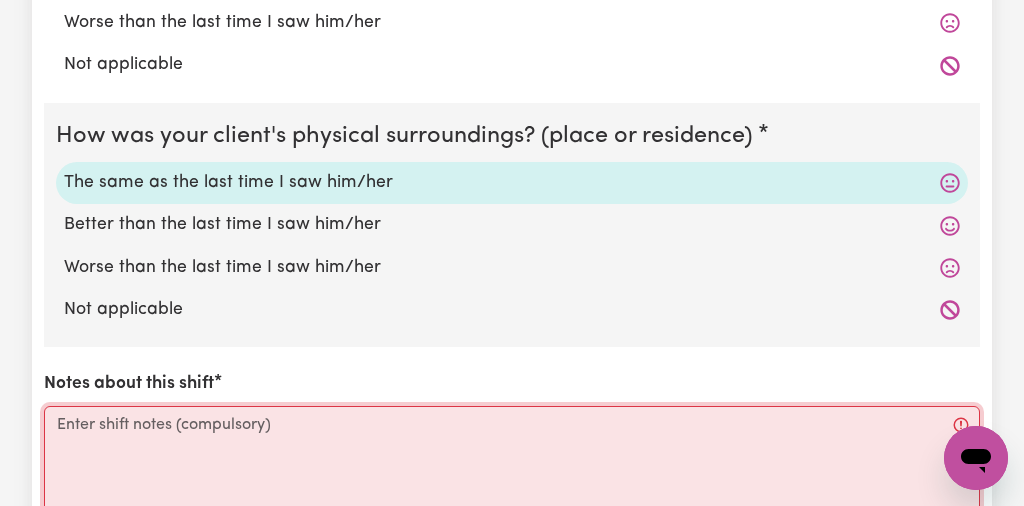 click on "Notes about this shift" at bounding box center [512, 481] 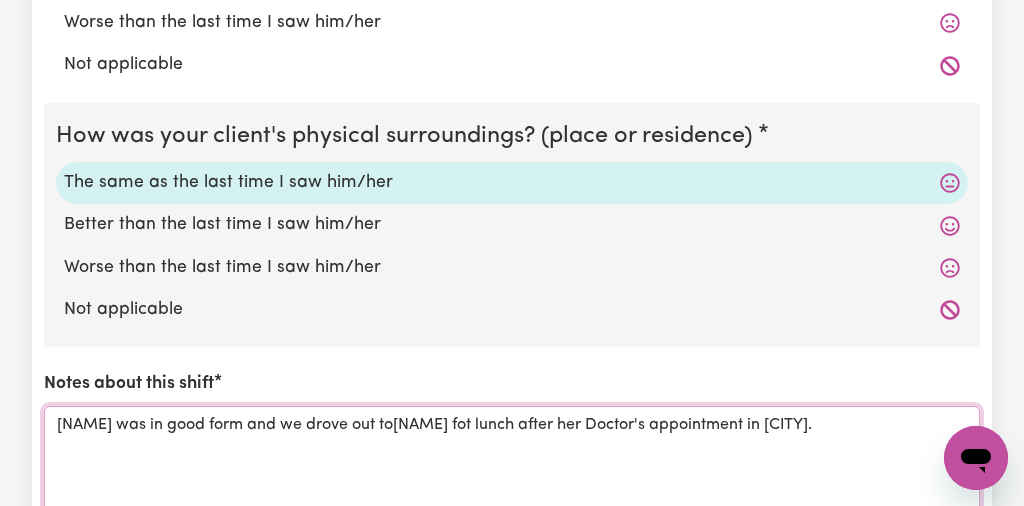 click on "[NAME] was in good form and we drove out to[NAME] fot lunch after her Doctor's appointment in [CITY]." at bounding box center (512, 481) 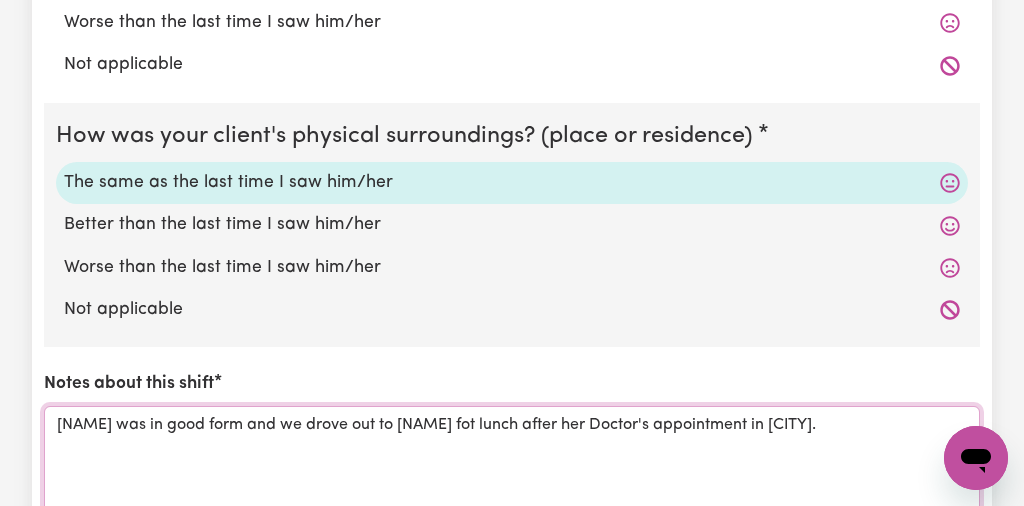 click on "[NAME] was in good form and we drove out to [NAME] fot lunch after her Doctor's appointment in [CITY]." at bounding box center [512, 481] 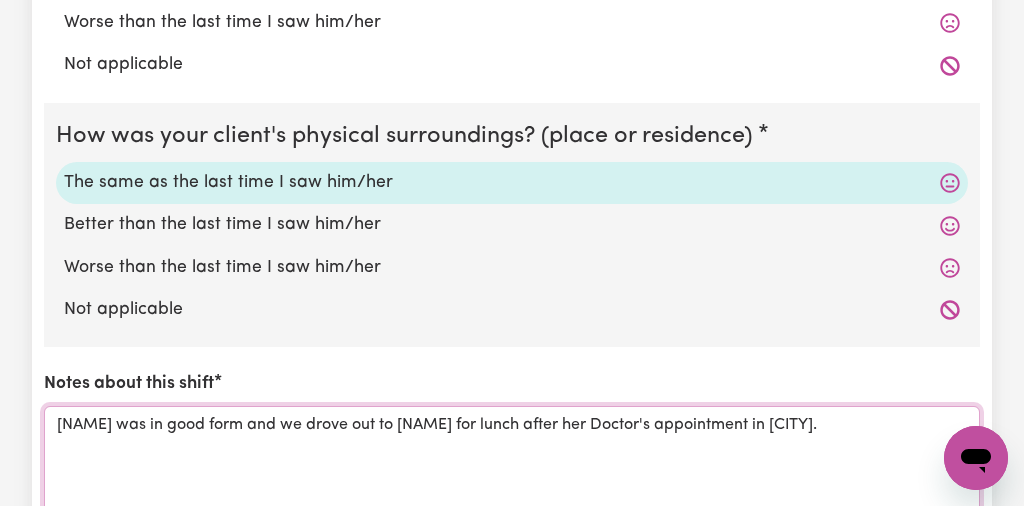 type on "[NAME] was in good form and we drove out to [NAME] for lunch after her Doctor's appointment in [CITY]." 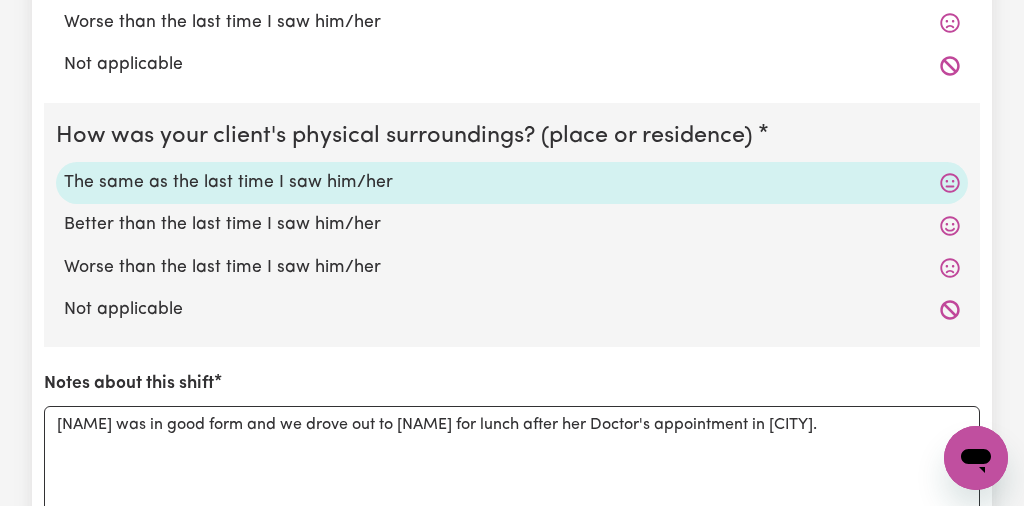 click on "Submit Hours 1. Fill in your details below to claim your payment Job title Select the job you're submitting hours for... [[NAME] [LAST]] Female Support Worker Needed Every Friday - [CITY], [STATE] [[NAME] [LAST]] Support worker required in [CITY], [STATE] for Personal Care Preview Job Booking Select a booking... [DATE] - [TIME] to [TIME] (RECURRING) [DATE] - [TIME] to [TIME] (RECURRING) [DATE] - [TIME] to [TIME] (RECURRING) [DATE] - [TIME] to [TIME] (RECURRING) [DATE] - [TIME] to [TIME] (RECURRING) Don't have the correct booking?  Make a booking here. Your ABN [ABN] To include or update your ABN,  update your profile . 2. Enter the details of your shift(s) Date of care work [DATE] [DATE] Start time [TIME] [TIME]   AM PM End time [TIME] [TIME]   AM PM Hourly rate Select rate... $[PRICE] (Weekday) $[PRICE] (Public Holiday) Total hours:  3h  Remove Add shift Date [DATE] [DATE] « ‹ August 2025 › » Mon 1" at bounding box center (512, -695) 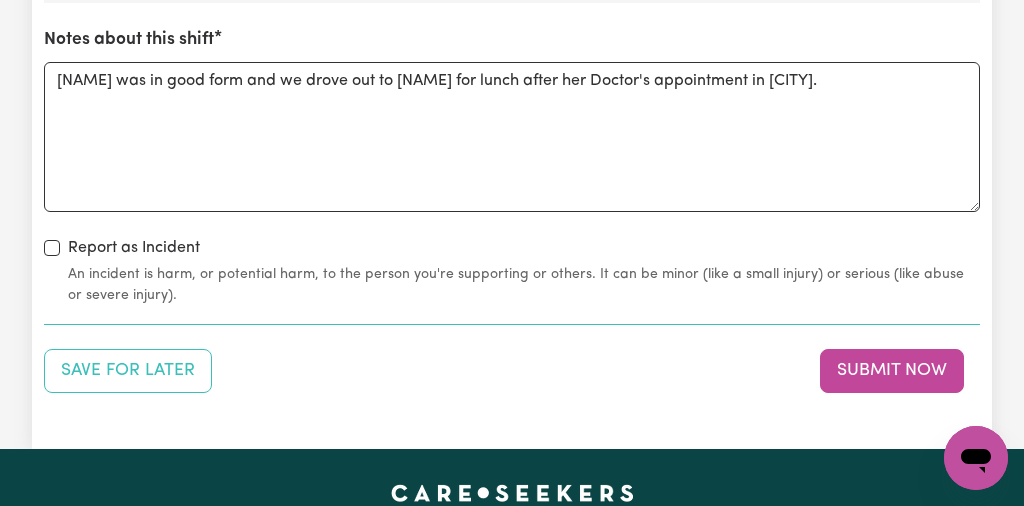 scroll, scrollTop: 2604, scrollLeft: 0, axis: vertical 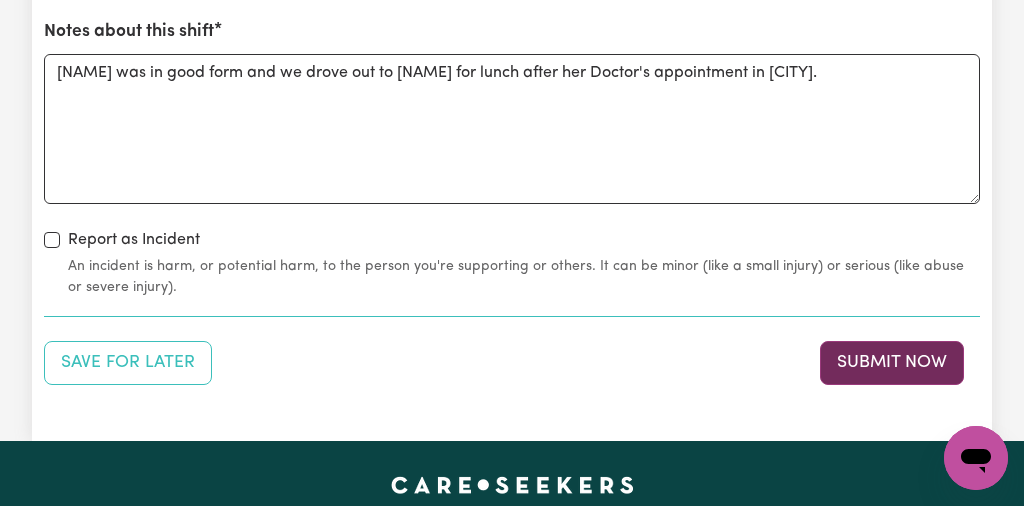 click on "Submit Now" at bounding box center (892, 363) 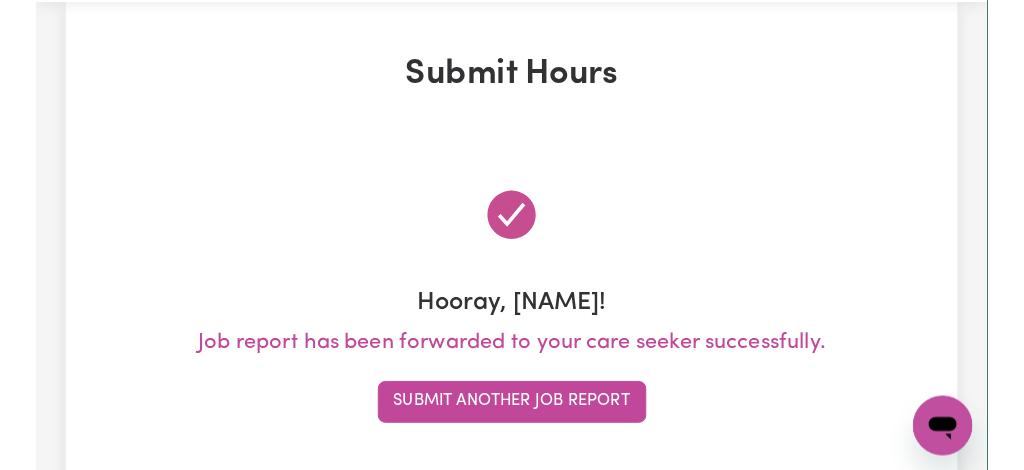 scroll, scrollTop: 0, scrollLeft: 0, axis: both 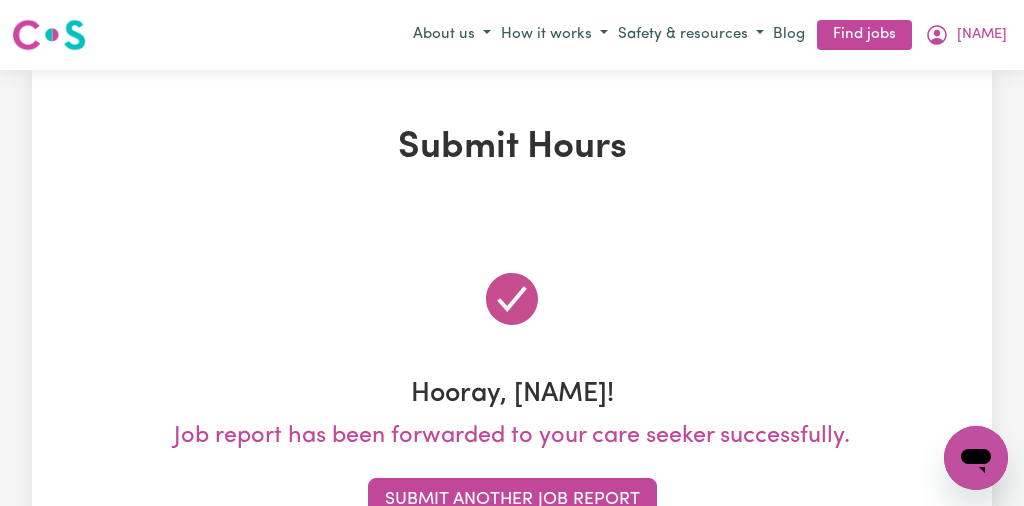 click on "Menu About us How it works Safety & resources Blog Find jobs [NAME]" at bounding box center [512, 35] 